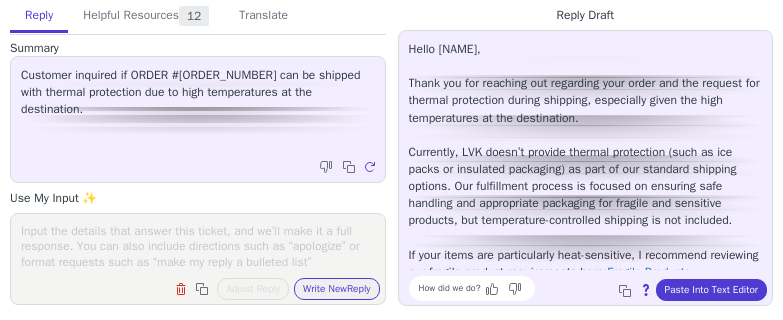 scroll, scrollTop: 0, scrollLeft: 0, axis: both 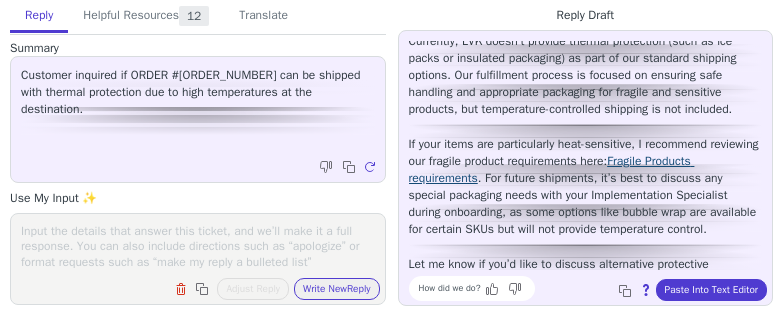 click on "Fragile Products requirements" at bounding box center (552, 169) 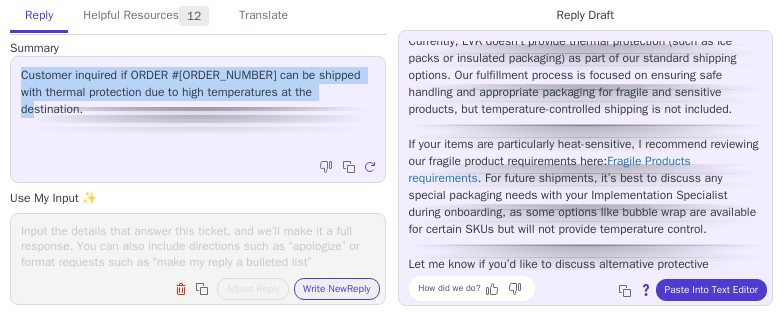 drag, startPoint x: 17, startPoint y: 70, endPoint x: 331, endPoint y: 106, distance: 316.05695 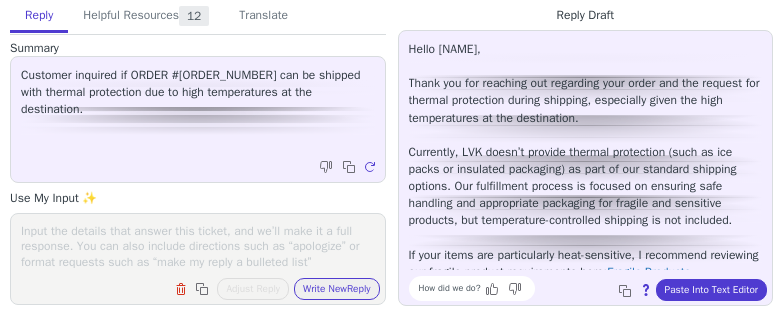 click at bounding box center [198, 246] 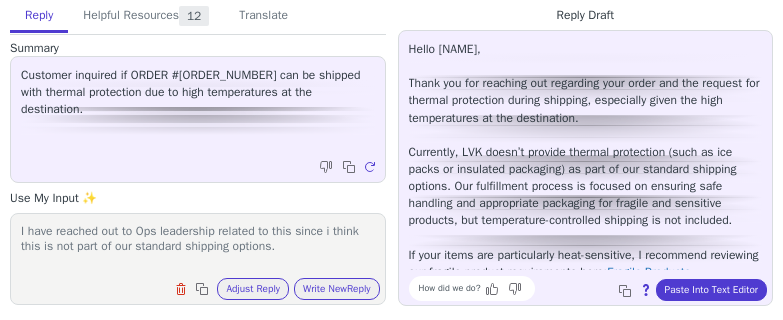 scroll, scrollTop: 16, scrollLeft: 0, axis: vertical 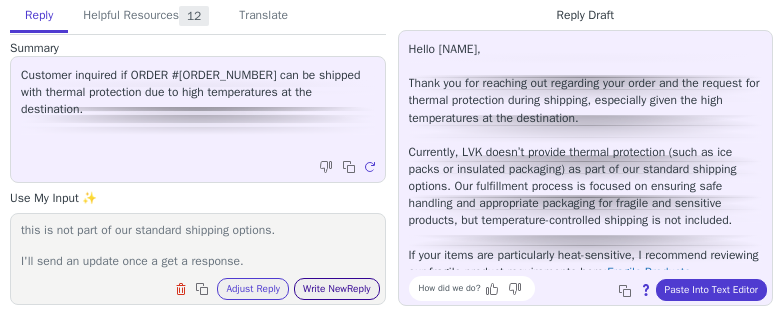 type on "I have reached out to Ops leadership related to this since i think this is not part of our standard shipping options.
I'll send an update once a get a response." 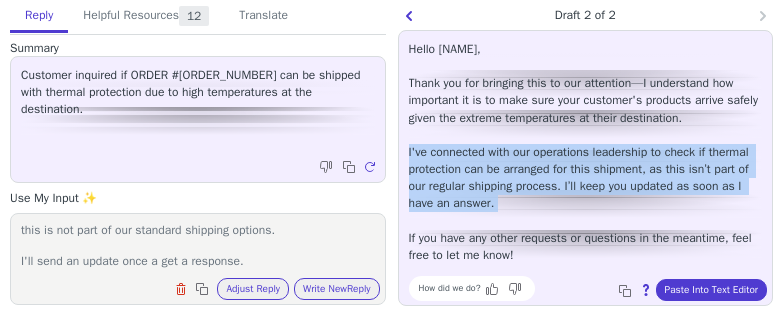 drag, startPoint x: 406, startPoint y: 153, endPoint x: 515, endPoint y: 218, distance: 126.90942 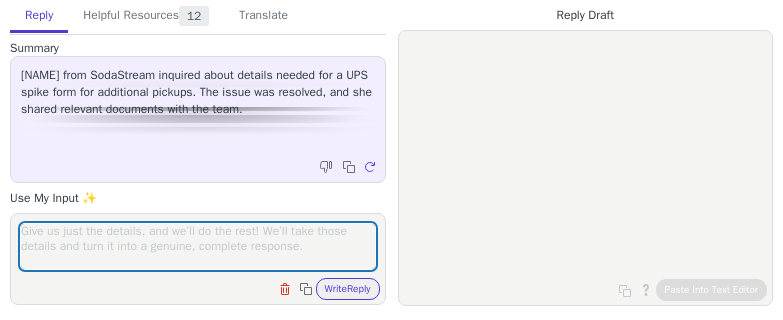 scroll, scrollTop: 0, scrollLeft: 0, axis: both 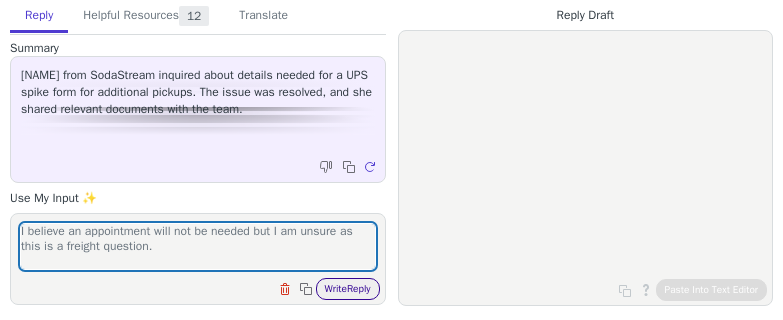 type on "I believe an appointment will not be needed but I am unsure as this is a freight question." 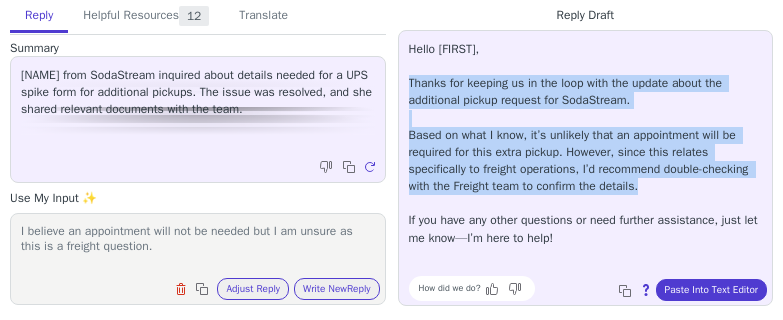 drag, startPoint x: 403, startPoint y: 79, endPoint x: 675, endPoint y: 187, distance: 292.6568 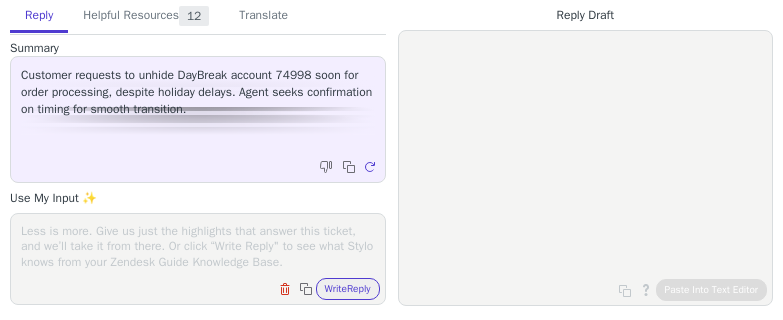 scroll, scrollTop: 0, scrollLeft: 0, axis: both 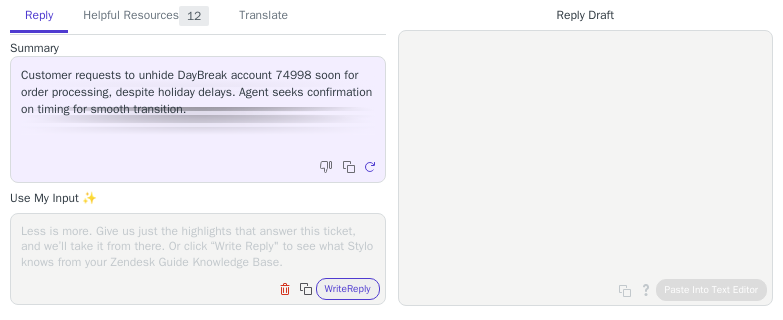 paste on "Just to clarify, what specific concerns from [WAREHOUSE] and [WAREHOUSE] that we need to confirm before unhiding the client from the app?" 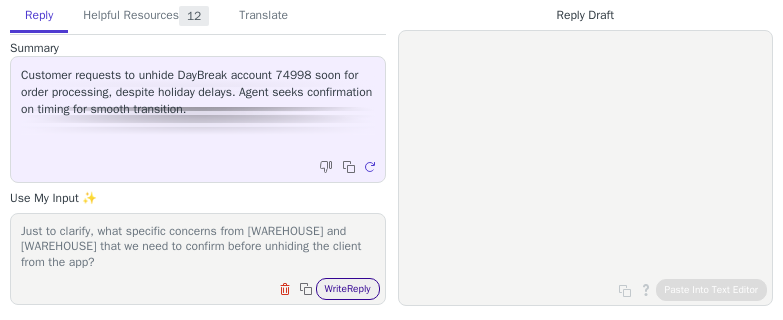 scroll, scrollTop: 1, scrollLeft: 0, axis: vertical 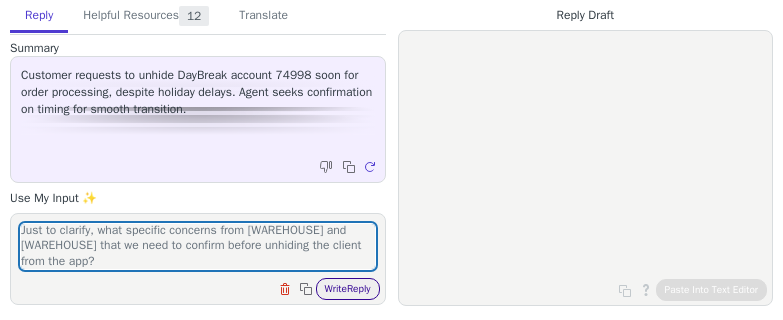 click on "Write  Reply" at bounding box center (348, 289) 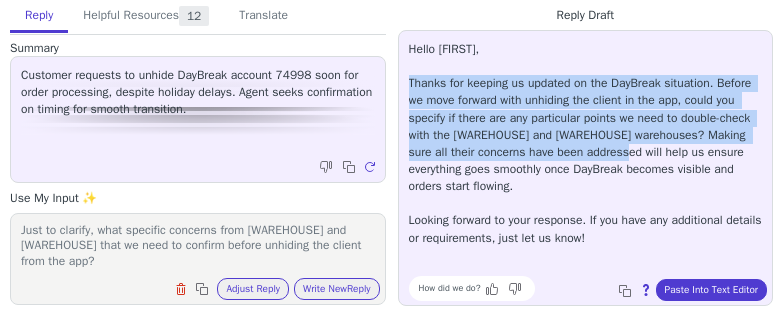 drag, startPoint x: 406, startPoint y: 77, endPoint x: 591, endPoint y: 141, distance: 195.7575 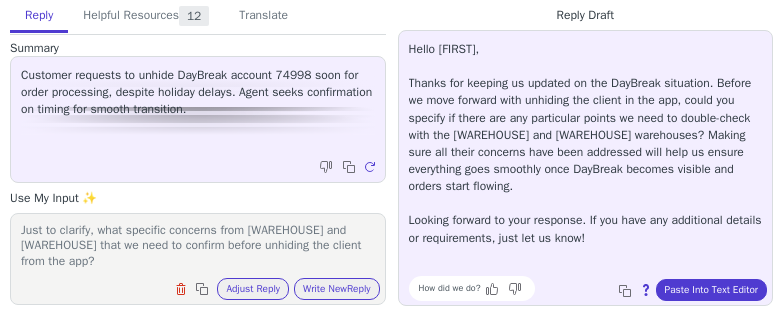 click on "Hello [FIRST], Thanks for keeping us updated on the DayBreak situation. Before we move forward with unhiding the client in the app, could you specify if there are any particular points we need to double-check with the [WAREHOUSE] and [WAREHOUSE] warehouses? Making sure all their concerns have been addressed will help us ensure everything goes smoothly once DayBreak becomes visible and orders start flowing. Looking forward to your response. If you have any additional details or requirements, just let us know!" at bounding box center (586, 144) 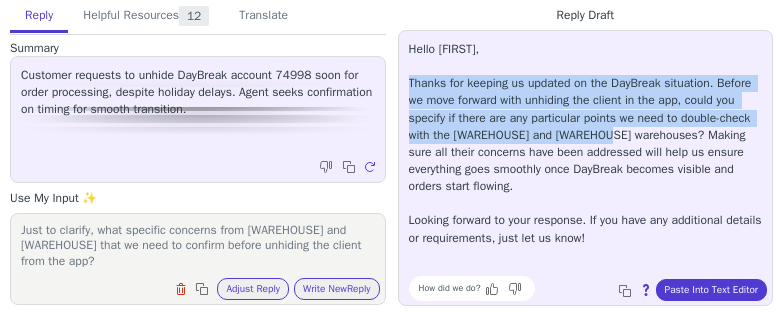 drag, startPoint x: 594, startPoint y: 134, endPoint x: 395, endPoint y: 81, distance: 205.93689 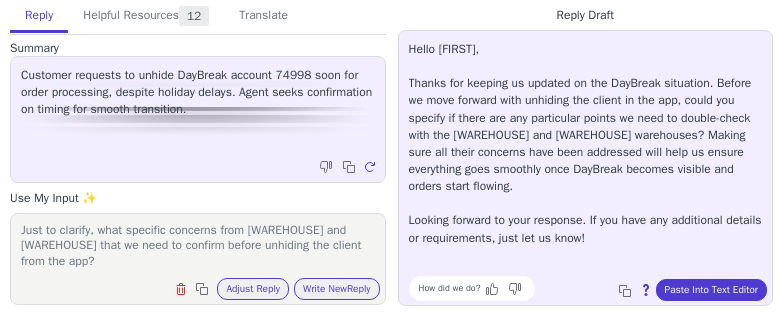 click on "Just to clarify, what specific concerns from SLC and ABE that we need to confirm before unhiding the client from the app?" at bounding box center [198, 246] 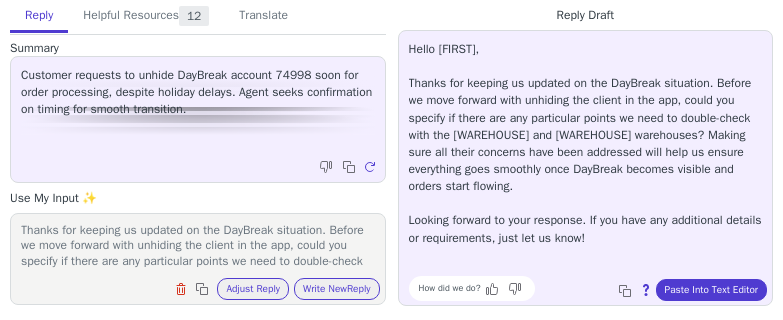scroll, scrollTop: 32, scrollLeft: 0, axis: vertical 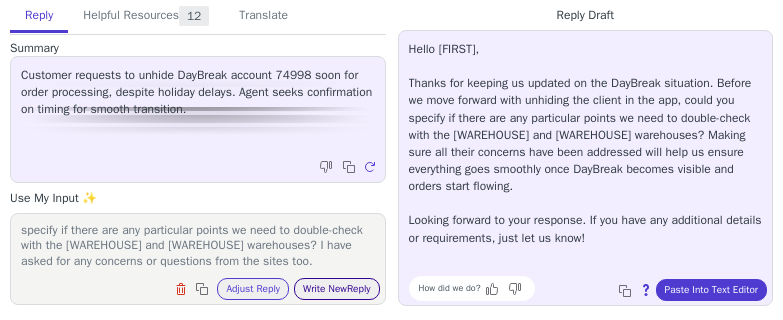 type on "Thanks for keeping us updated on the DayBreak situation. Before we move forward with unhiding the client in the app, could you specify if there are any particular points we need to double-check with the SLC and ABE warehouses? I have asked for any concerns or questions from the sites too." 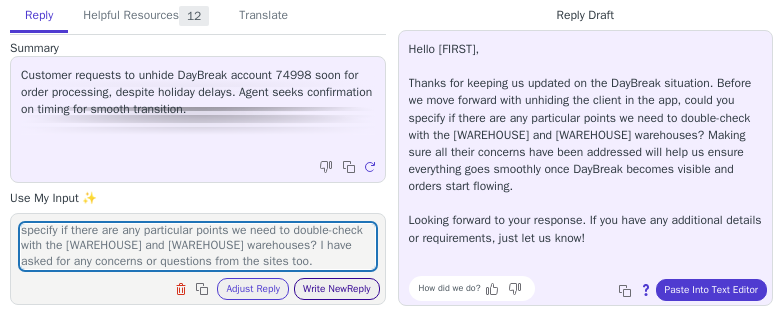 click on "Write New  Reply" at bounding box center (337, 289) 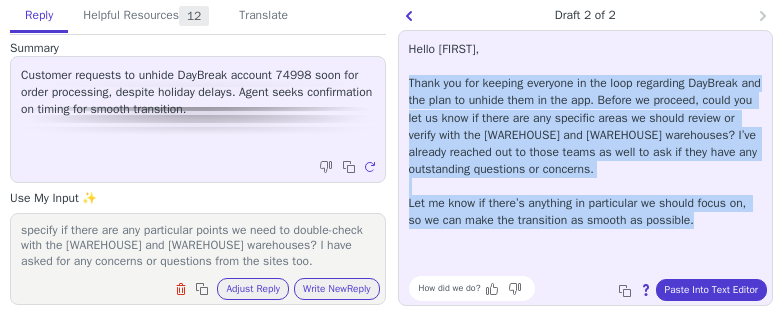 drag, startPoint x: 405, startPoint y: 83, endPoint x: 732, endPoint y: 233, distance: 359.76242 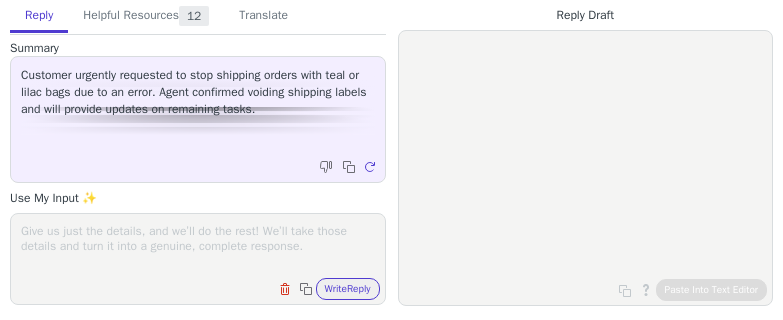 scroll, scrollTop: 0, scrollLeft: 0, axis: both 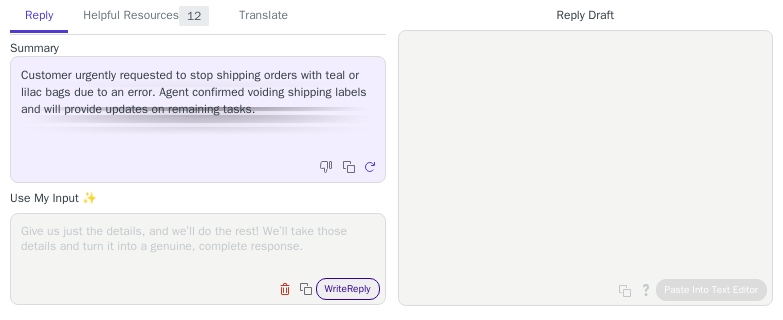 paste on "I'll make sure to inform you once everything is done." 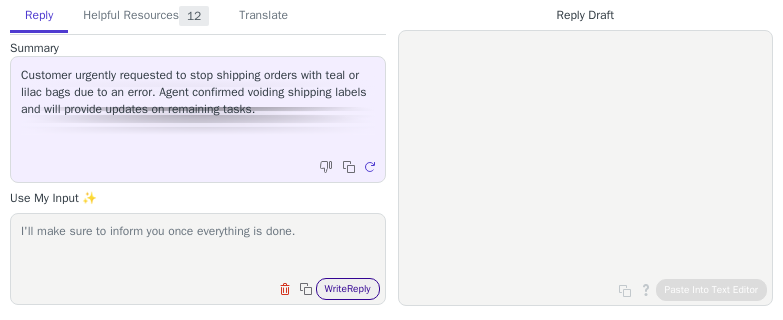 type on "I'll make sure to inform you once everything is done." 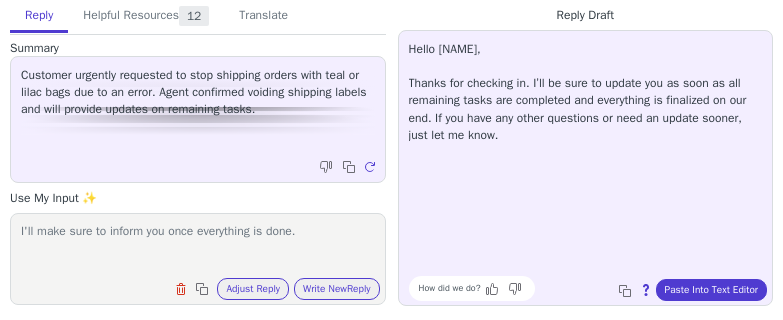 click on "Hello Gimena, Thanks for checking in. I’ll be sure to update you as soon as all remaining tasks are completed and everything is finalized on our end. If you have any other questions or need an update sooner, just let me know." at bounding box center (586, 92) 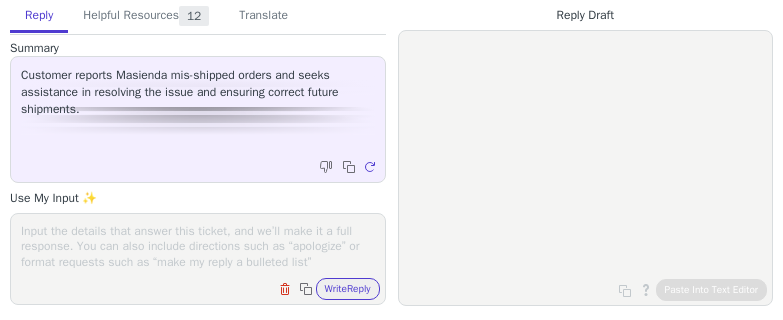 scroll, scrollTop: 0, scrollLeft: 0, axis: both 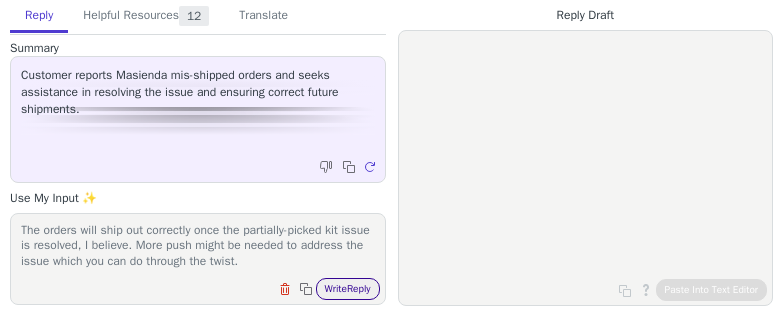 click on "Write  Reply" at bounding box center (348, 289) 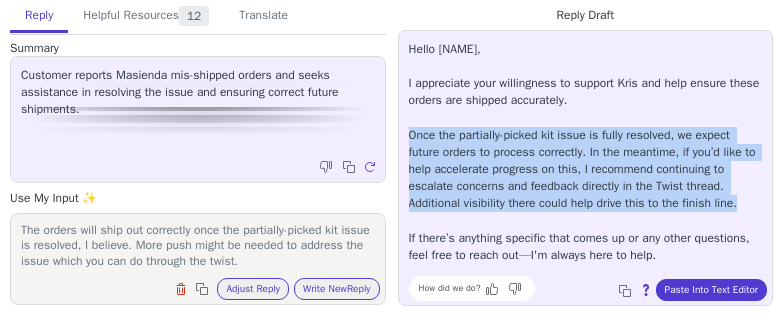 drag, startPoint x: 409, startPoint y: 135, endPoint x: 769, endPoint y: 211, distance: 367.93478 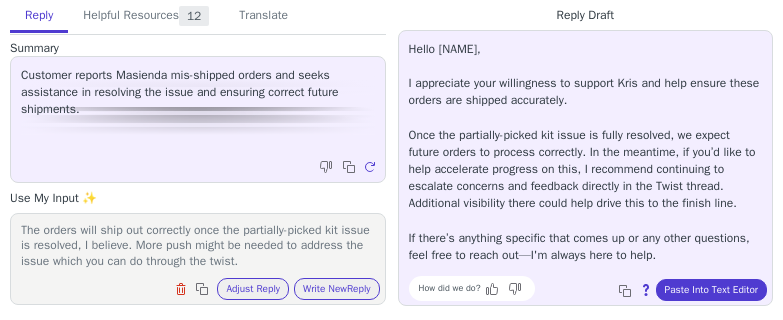 click on "The orders will ship out correctly once the partially-picked kit issue is resolved, I believe. More push might be needed to address the issue which you can do through the twist." at bounding box center [198, 246] 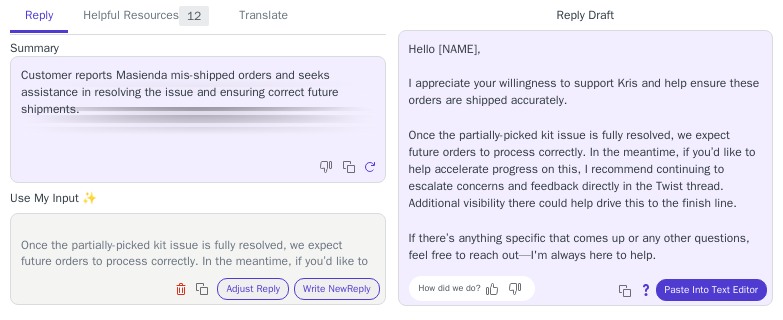 scroll, scrollTop: 93, scrollLeft: 0, axis: vertical 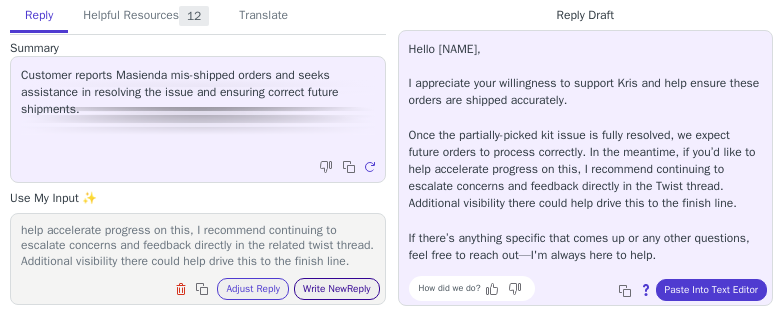 type on "As advised earlier, making them build kits would not resolve the issue.
Once the partially-picked kit issue is fully resolved, we expect future orders to process correctly. In the meantime, if you’d like to help accelerate progress on this, I recommend continuing to escalate concerns and feedback directly in the related twist thread. Additional visibility there could help drive this to the finish line." 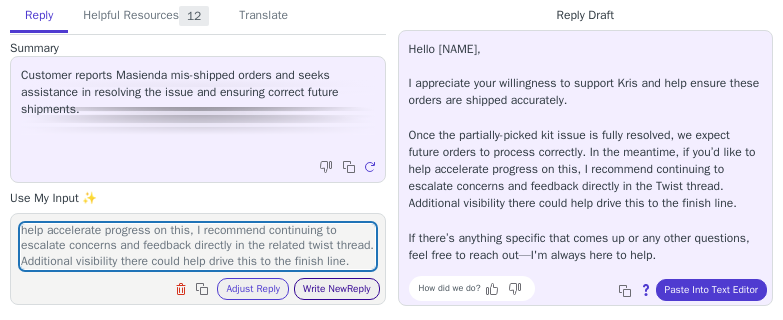 click on "Write New  Reply" at bounding box center (337, 289) 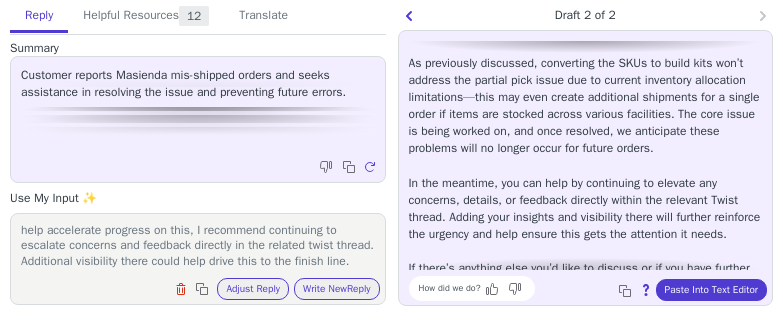 scroll, scrollTop: 0, scrollLeft: 0, axis: both 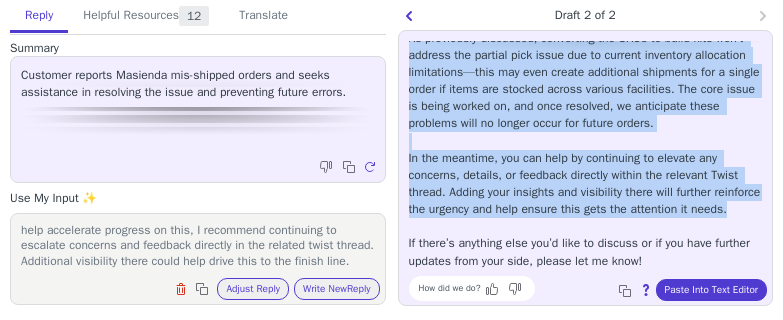 drag, startPoint x: 411, startPoint y: 132, endPoint x: 547, endPoint y: 208, distance: 155.79474 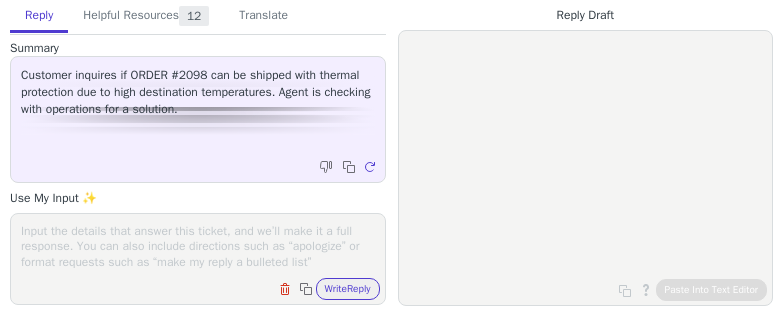 scroll, scrollTop: 0, scrollLeft: 0, axis: both 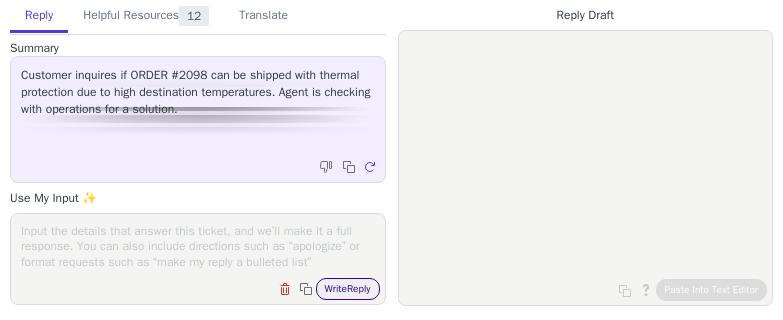 paste on "We do not have any thermal packaging on hand as this is not within our shipping standards and thus, is not used by any client. One solution we have for this is for the client to send the needed thermal packaging and have the special projects handle the fulfillment." 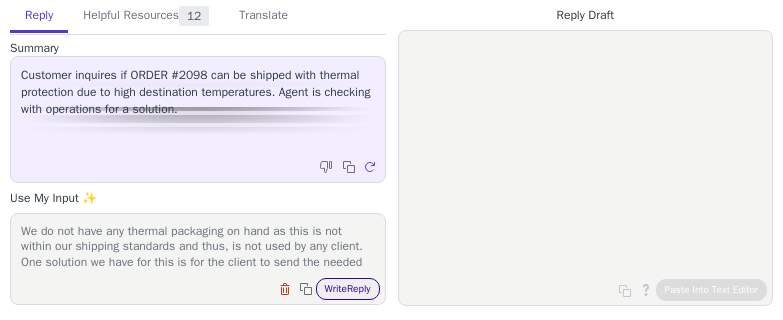 scroll, scrollTop: 32, scrollLeft: 0, axis: vertical 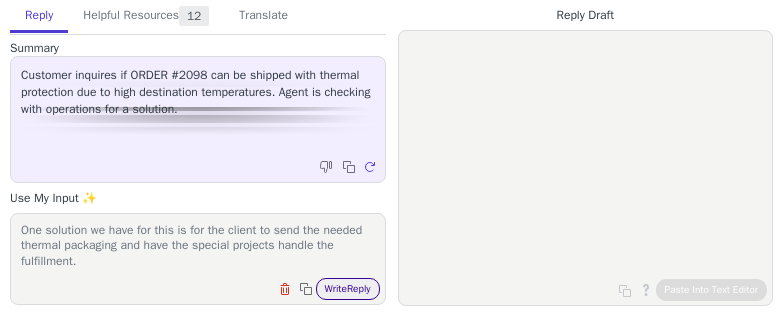 type on "We do not have any thermal packaging on hand as this is not within our shipping standards and thus, is not used by any client. One solution we have for this is for the client to send the needed thermal packaging and have the special projects handle the fulfillment." 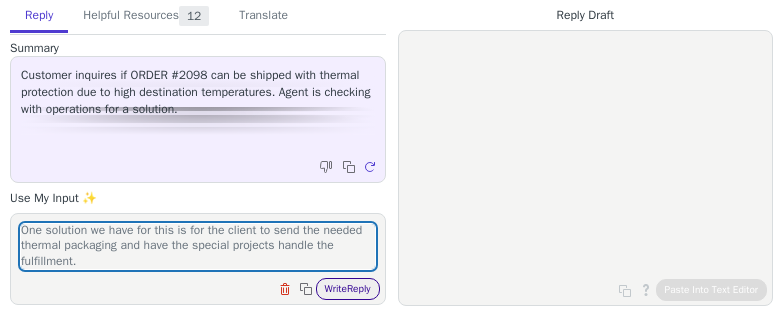 click on "Write  Reply" at bounding box center [348, 289] 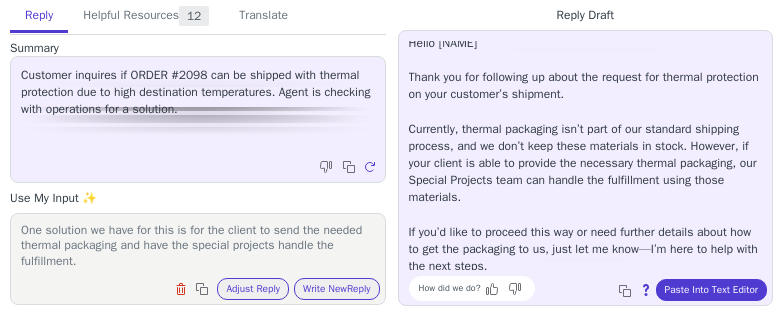 scroll, scrollTop: 11, scrollLeft: 0, axis: vertical 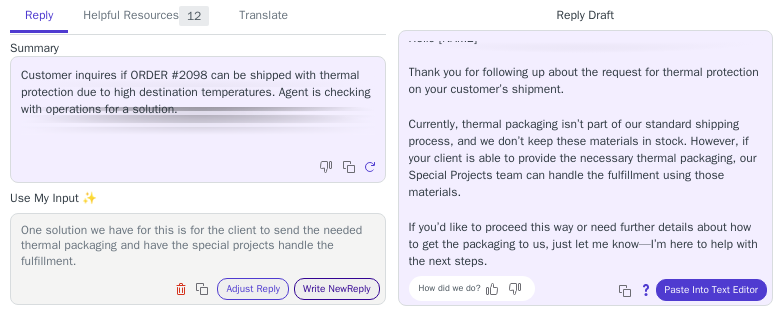 click on "Write New  Reply" at bounding box center (337, 289) 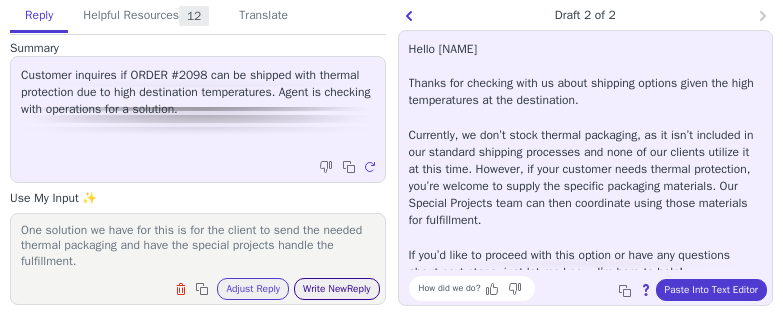 click on "Write New  Reply" at bounding box center [337, 289] 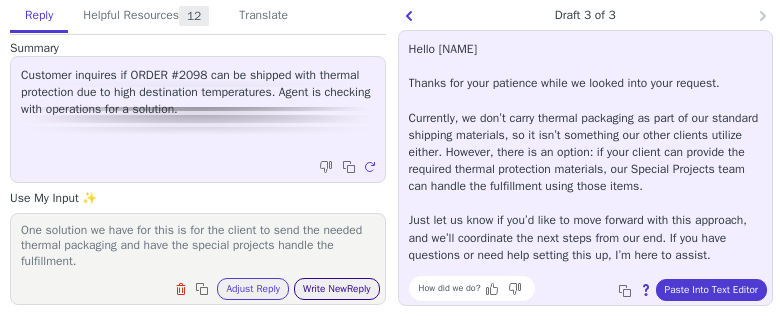 click on "Write New  Reply" at bounding box center [337, 289] 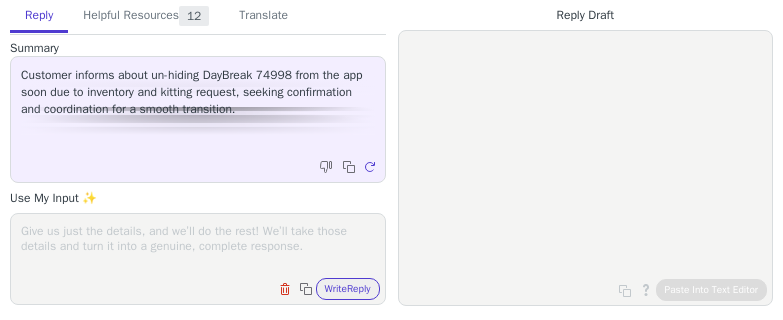 scroll, scrollTop: 0, scrollLeft: 0, axis: both 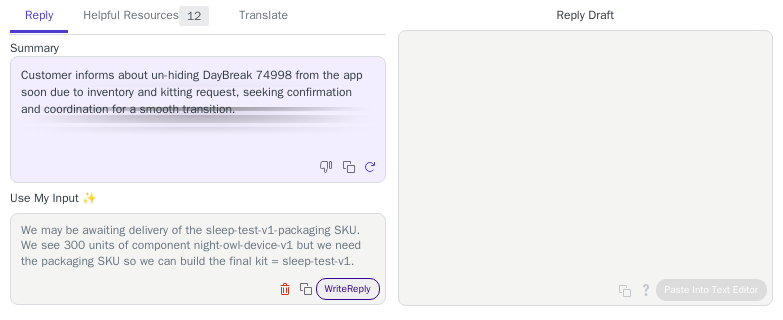 type on "We may be awaiting delivery of the sleep-test-v1-packaging SKU. We see 300 units of component night-owl-device-v1 but we need the packaging SKU so we can build the final kit = sleep-test-v1." 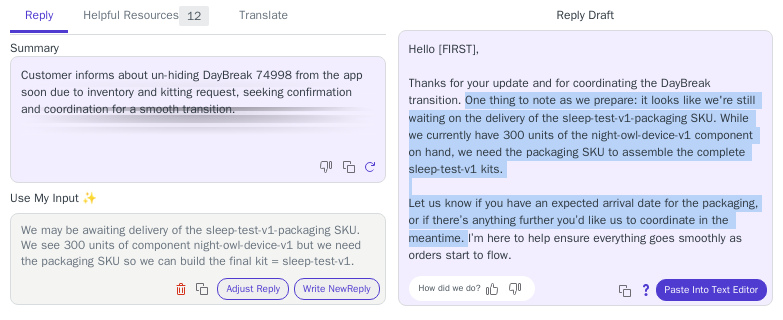 drag, startPoint x: 465, startPoint y: 100, endPoint x: 467, endPoint y: 240, distance: 140.01428 